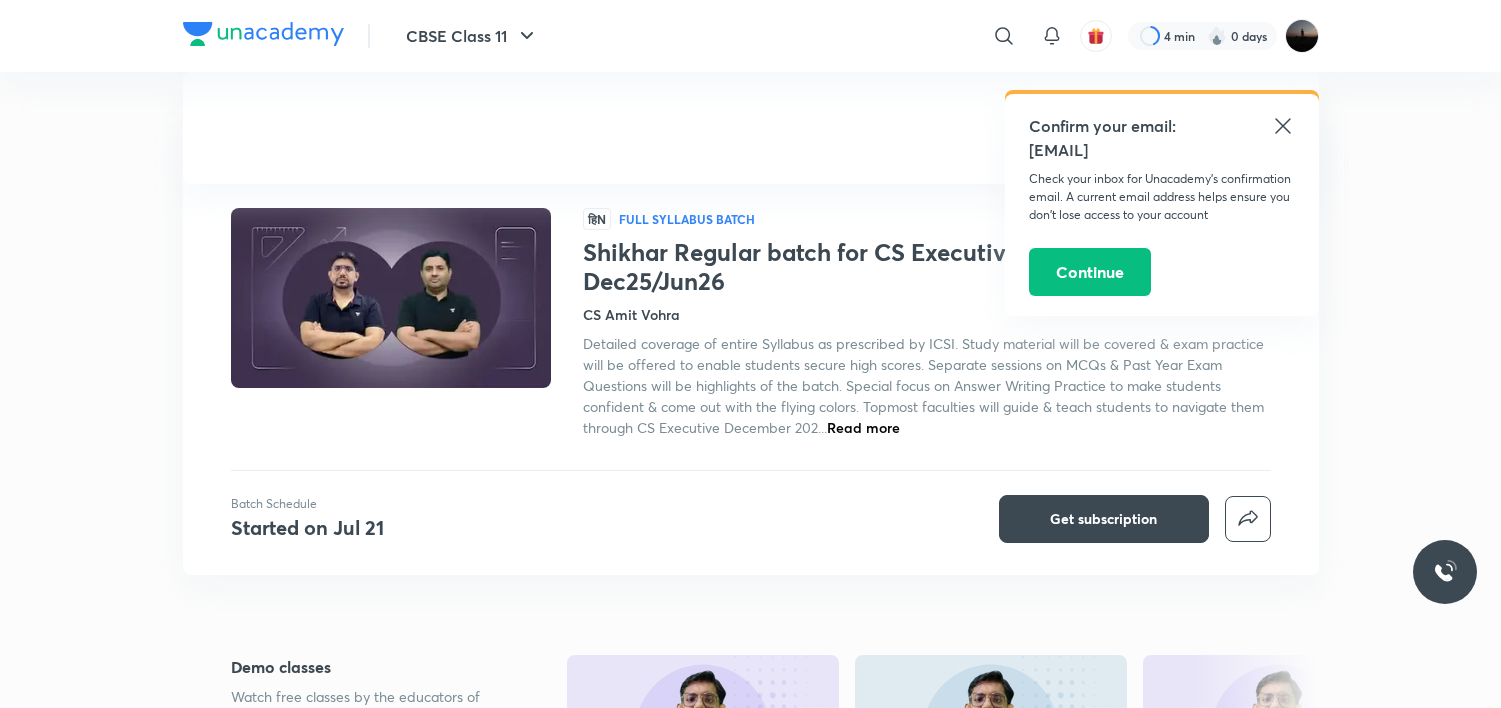 scroll, scrollTop: 509, scrollLeft: 0, axis: vertical 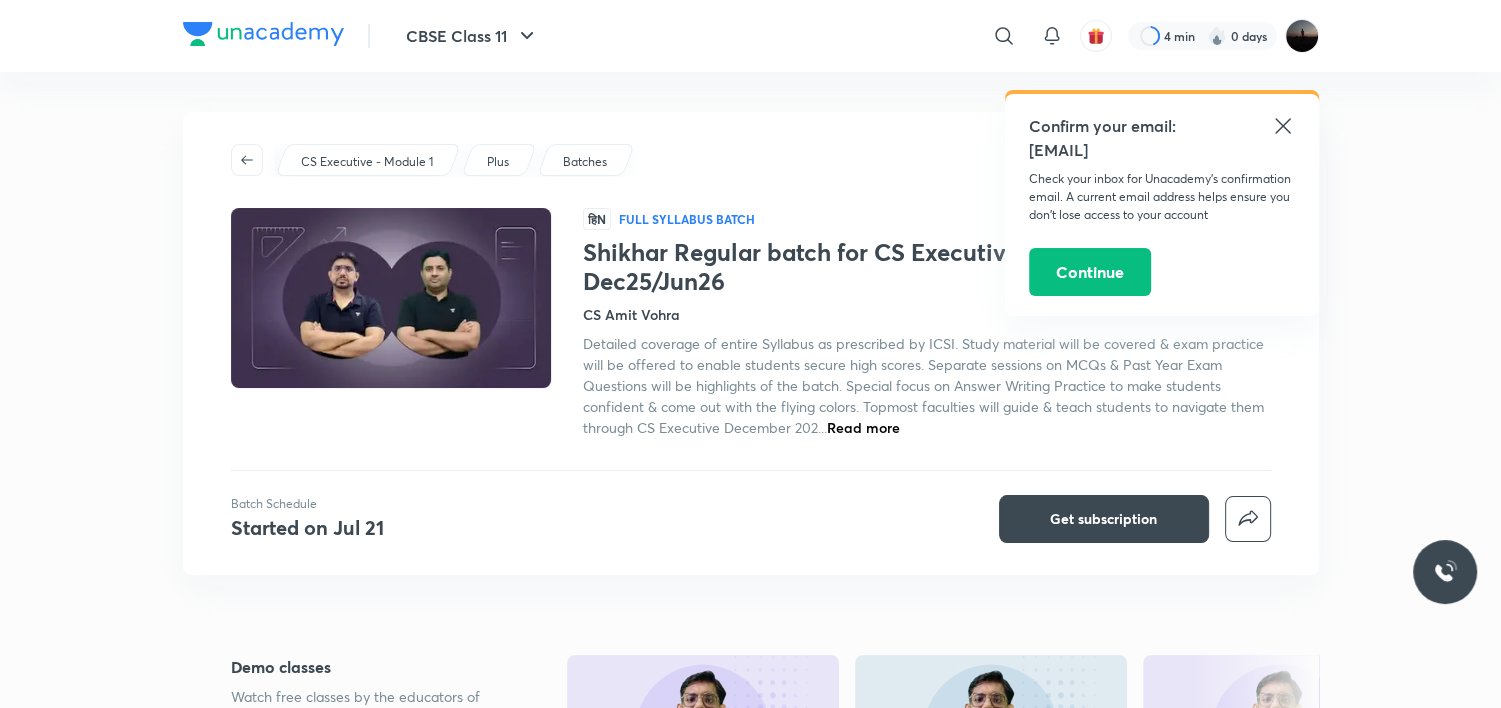 click on "Confirm your email:   [EMAIL] Check your inbox for Unacademy’s confirmation email. A current email address helps ensure you don’t lose access to your account Continue" at bounding box center [1162, 205] 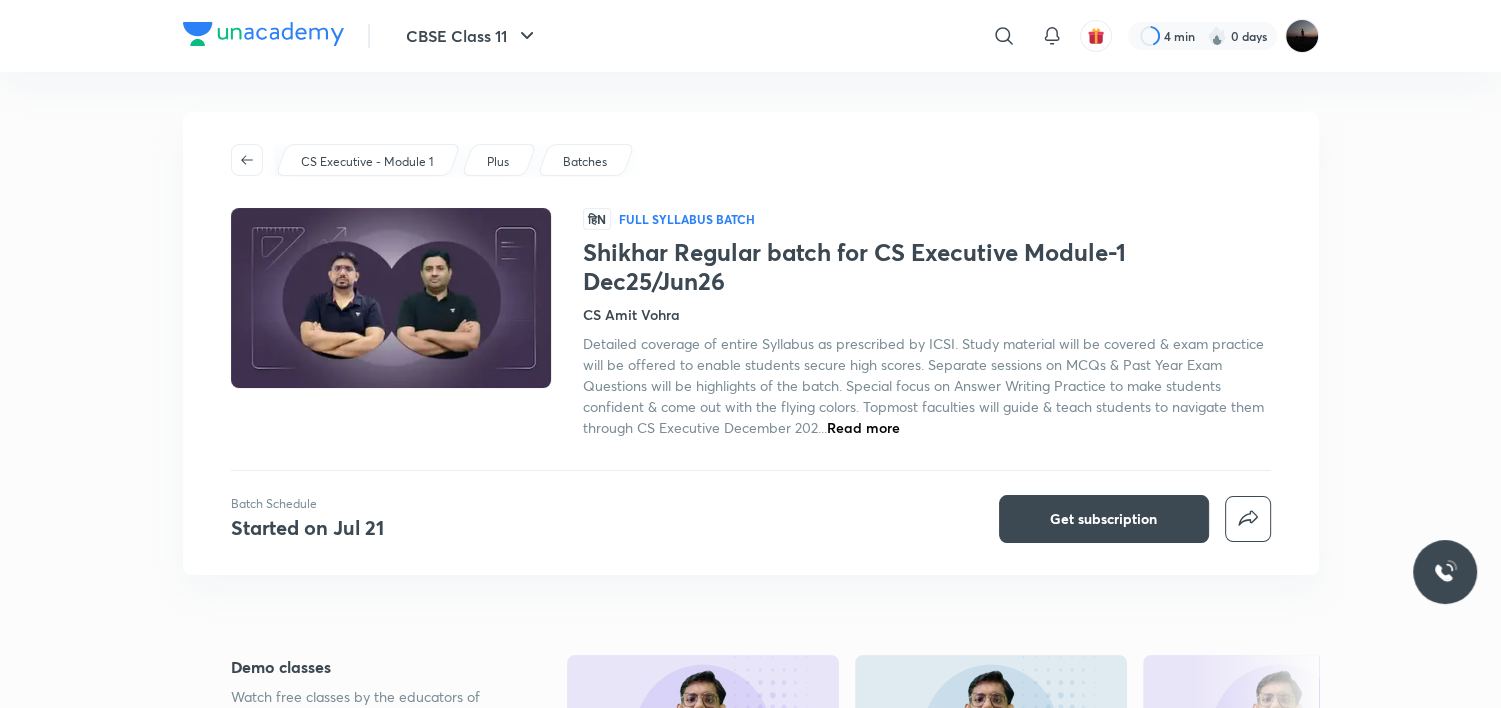click on "Detailed coverage of entire Syllabus as prescribed by ICSI. Study material will be covered & exam practice will be offered to enable students secure high scores. Separate sessions on MCQs & Past Year Exam Questions will be highlights of the batch. Special focus on Answer Writing Practice to make students confident & come out with the flying colors. Topmost faculties will guide & teach students to navigate them through CS Executive December 202..." at bounding box center (923, 385) 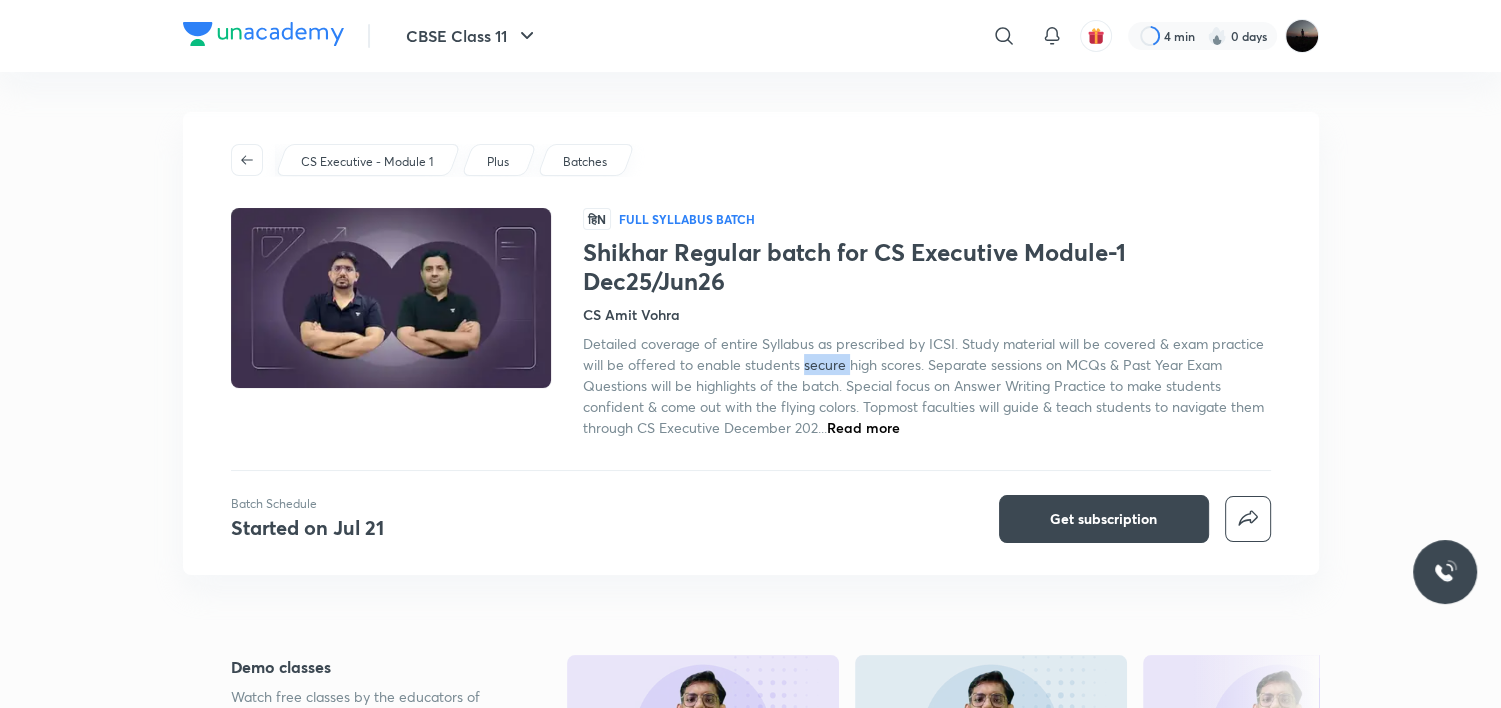 click on "Detailed coverage of entire Syllabus as prescribed by ICSI. Study material will be covered & exam practice will be offered to enable students secure high scores. Separate sessions on MCQs & Past Year Exam Questions will be highlights of the batch. Special focus on Answer Writing Practice to make students confident & come out with the flying colors. Topmost faculties will guide & teach students to navigate them through CS Executive December 202..." at bounding box center [923, 385] 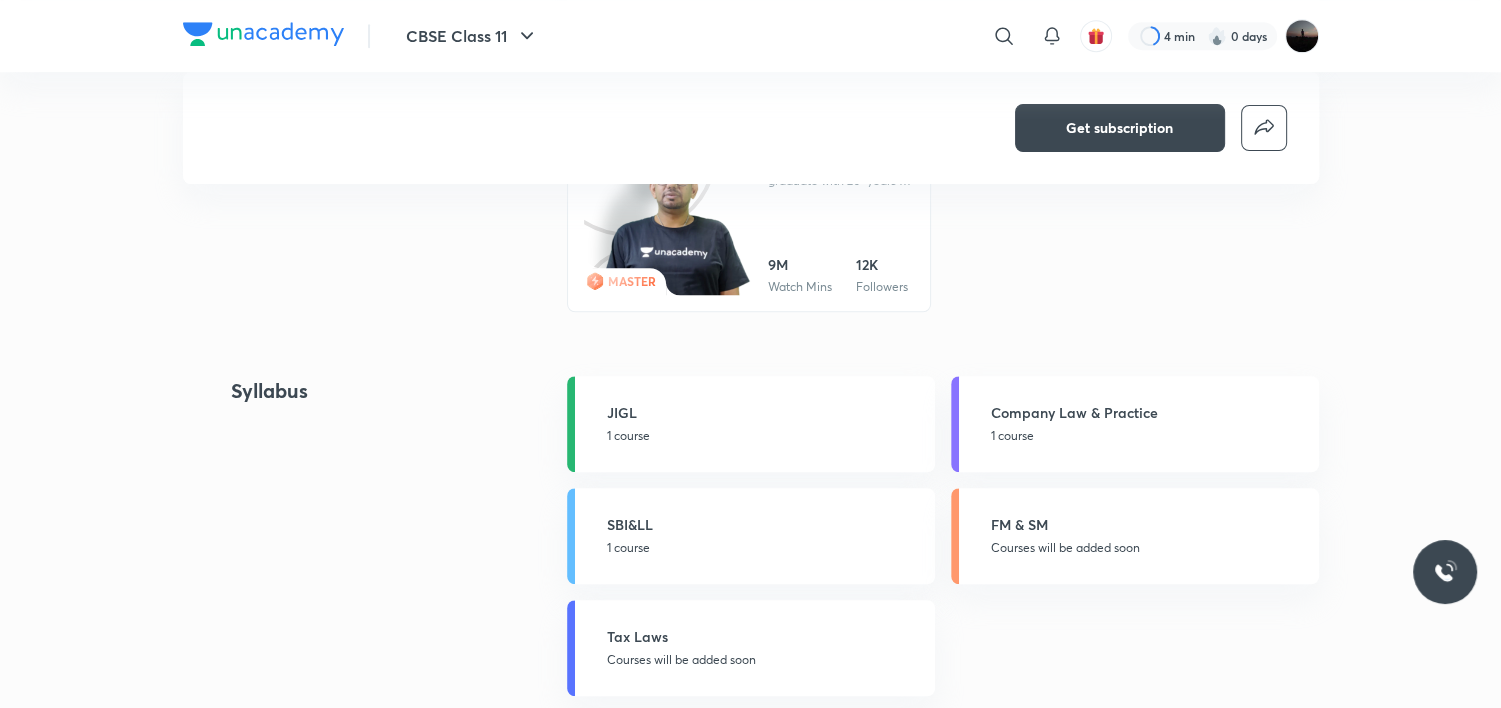 scroll, scrollTop: 1359, scrollLeft: 0, axis: vertical 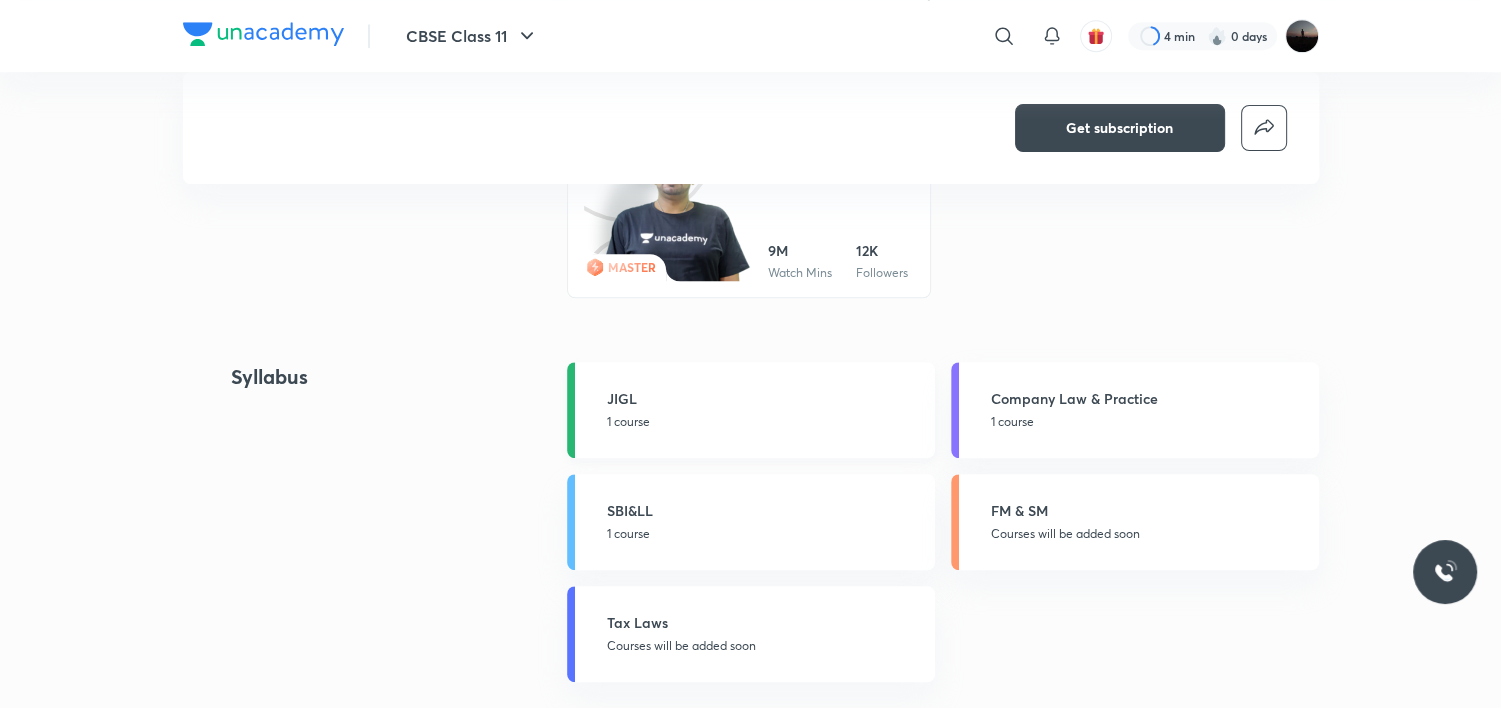 click on "1 course" at bounding box center (765, 422) 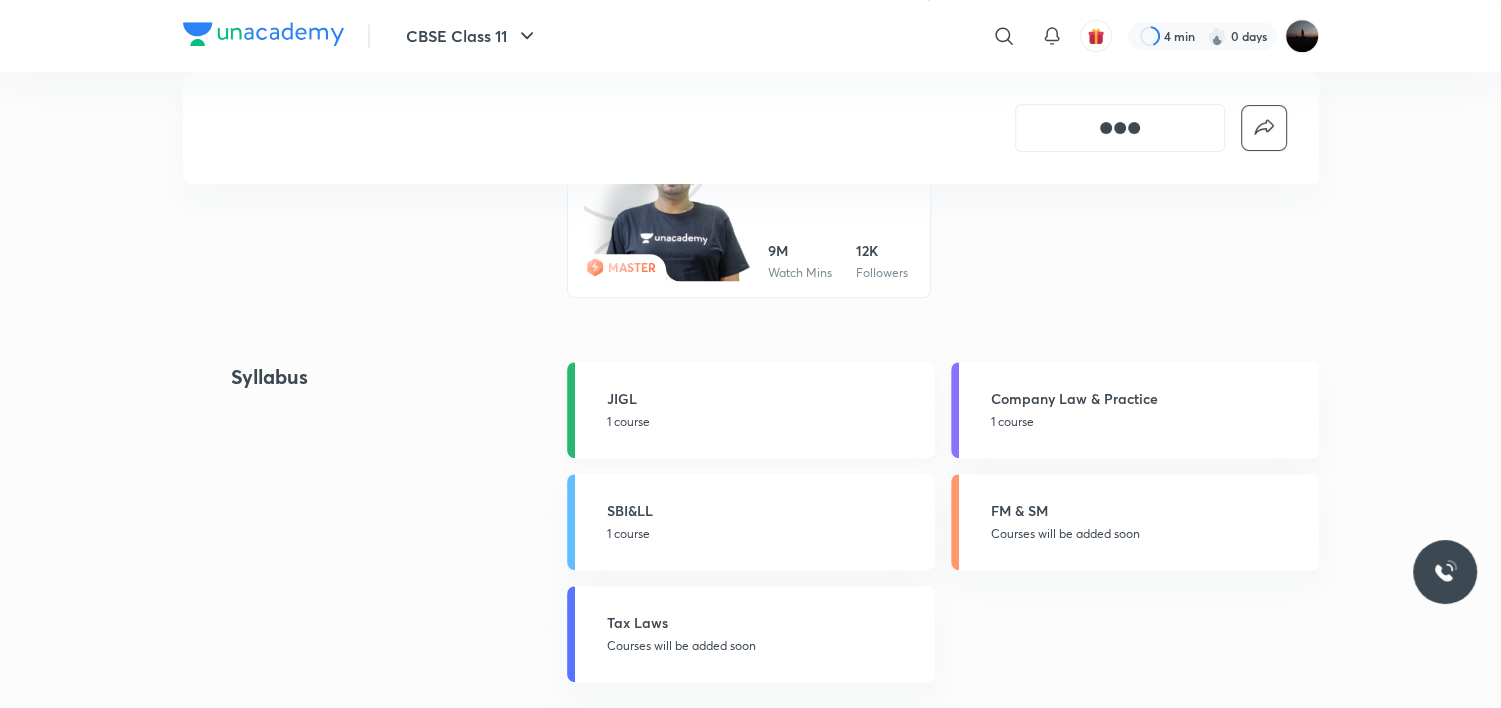 scroll, scrollTop: 0, scrollLeft: 0, axis: both 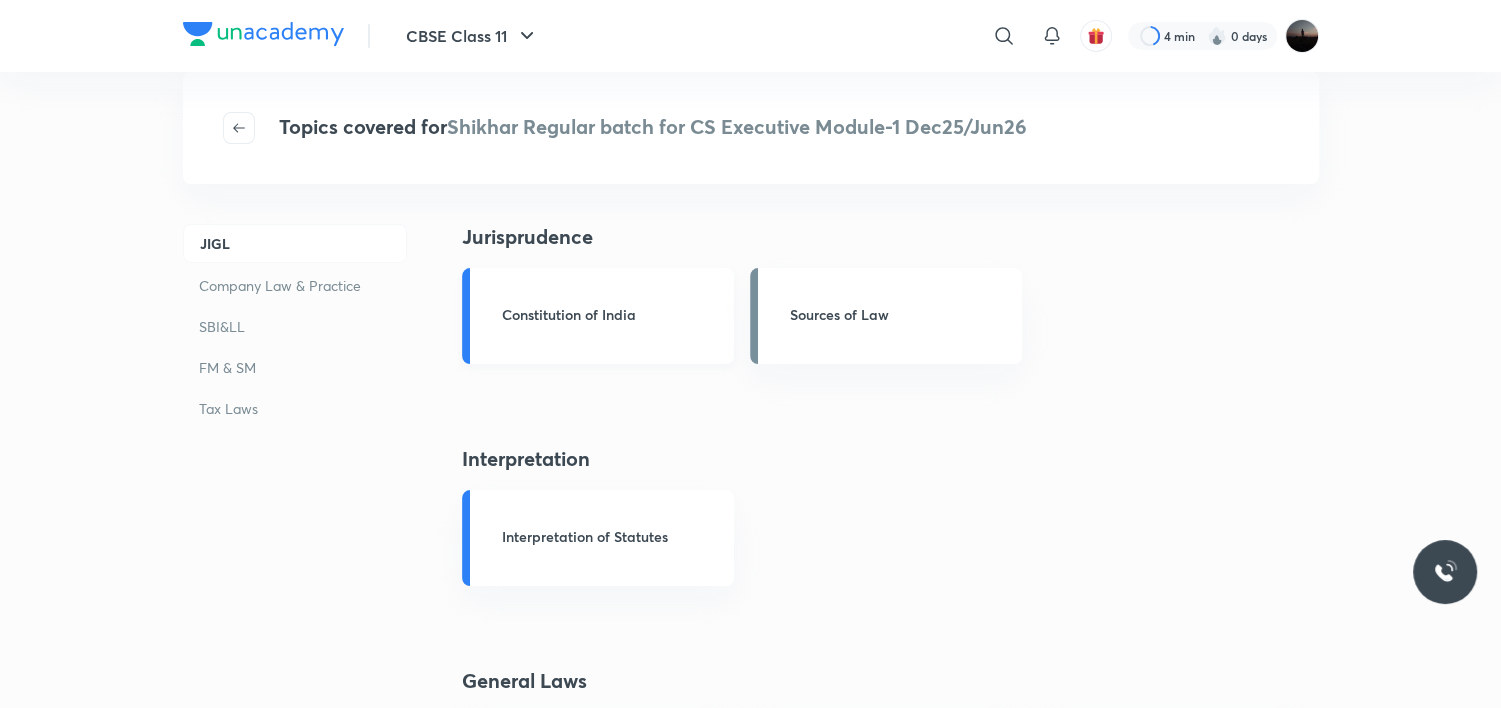 click on "Constitution of India" at bounding box center (612, 314) 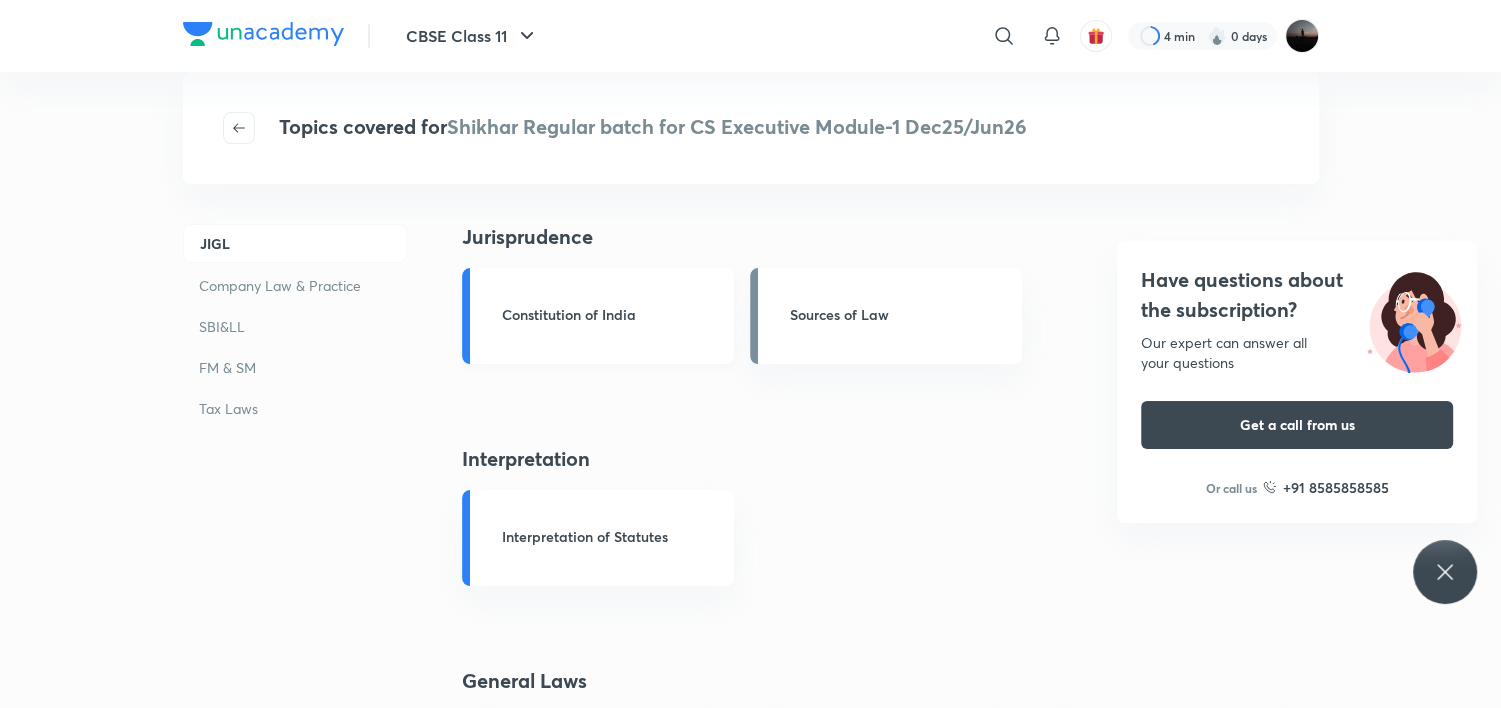 click on "Constitution of India" at bounding box center (612, 314) 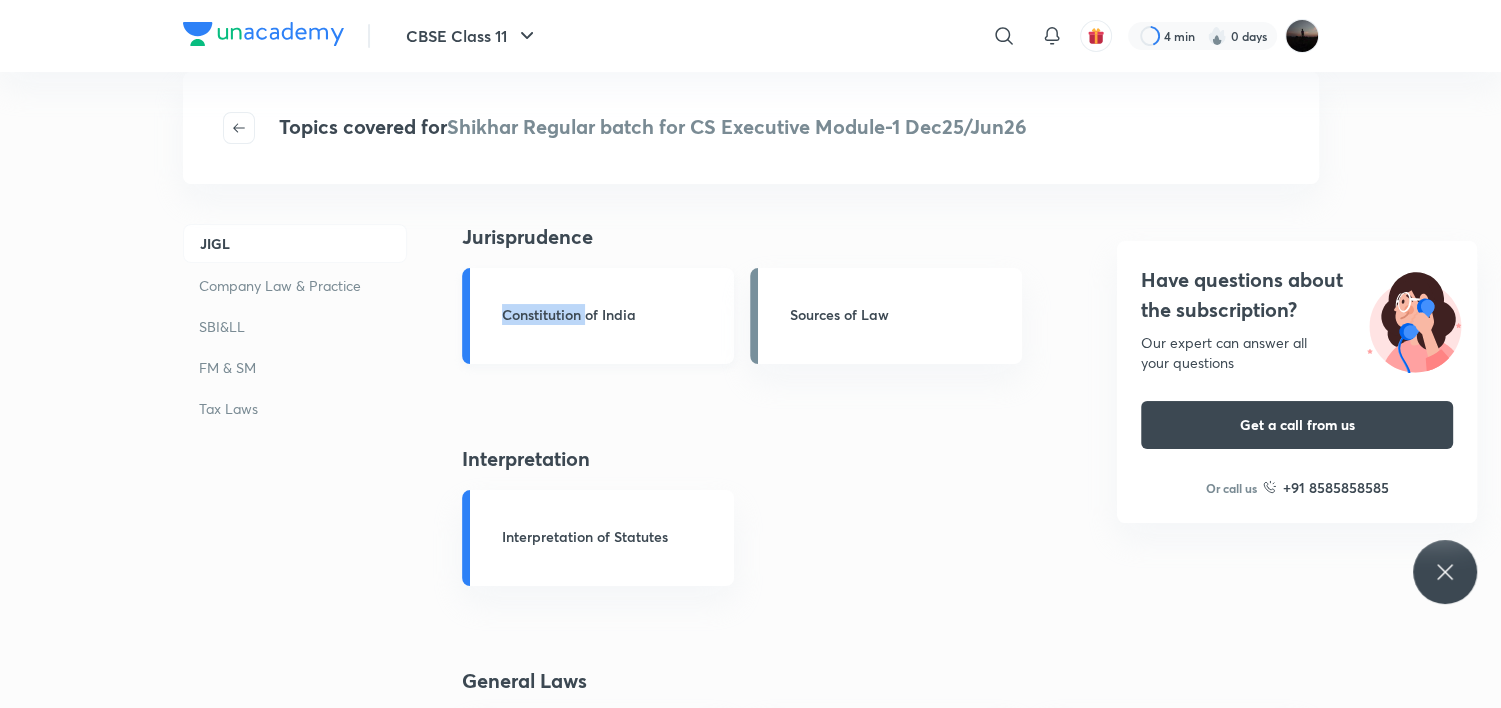 click on "Constitution of India" at bounding box center [612, 314] 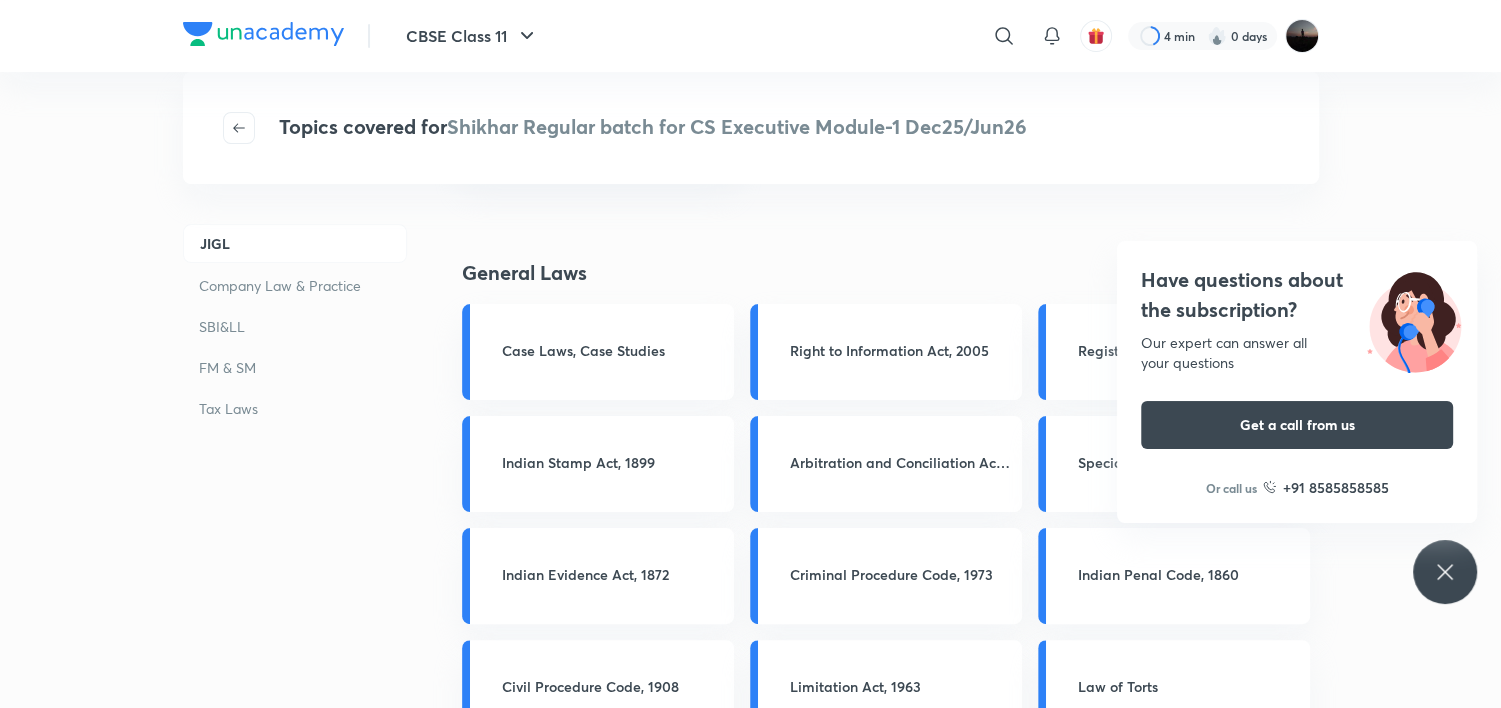 scroll, scrollTop: 390, scrollLeft: 0, axis: vertical 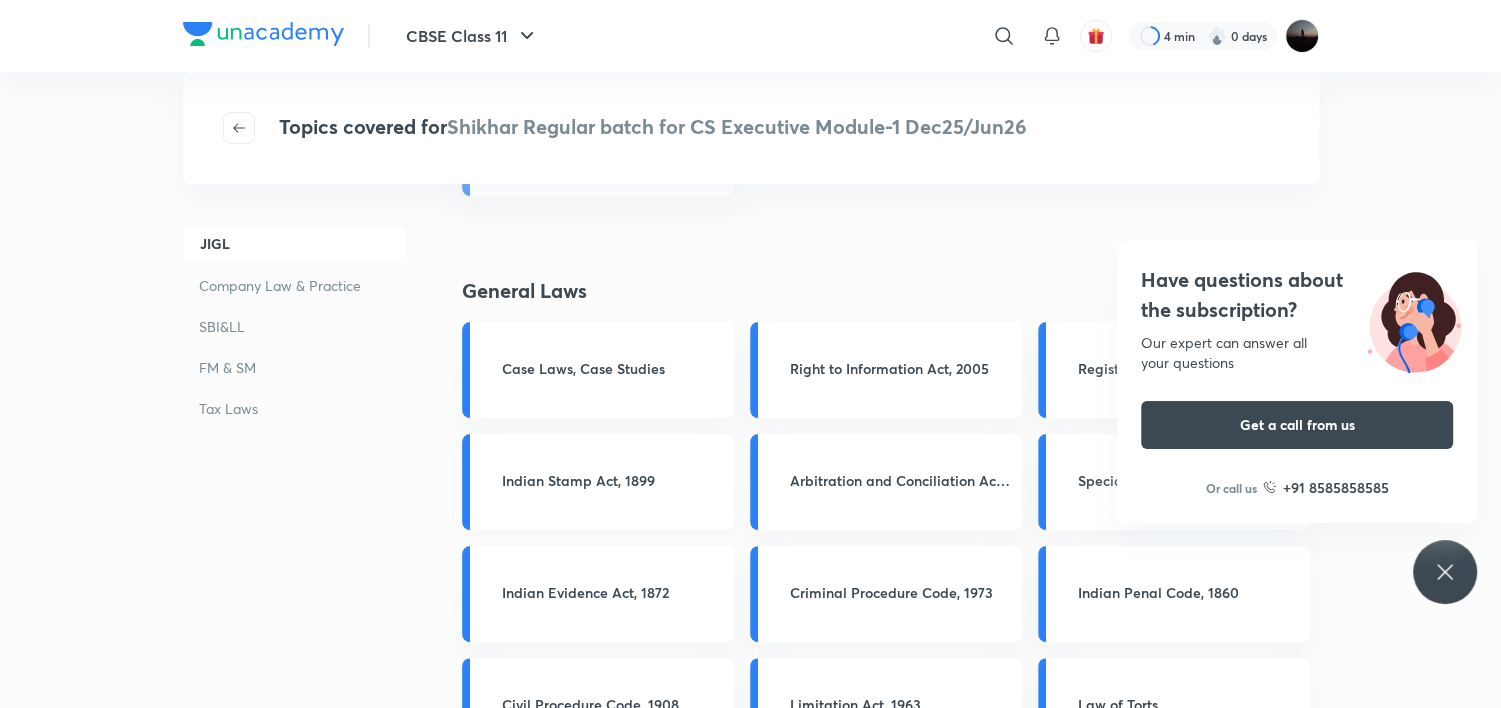 click on "Indian Stamp Act, 1899" at bounding box center (612, 480) 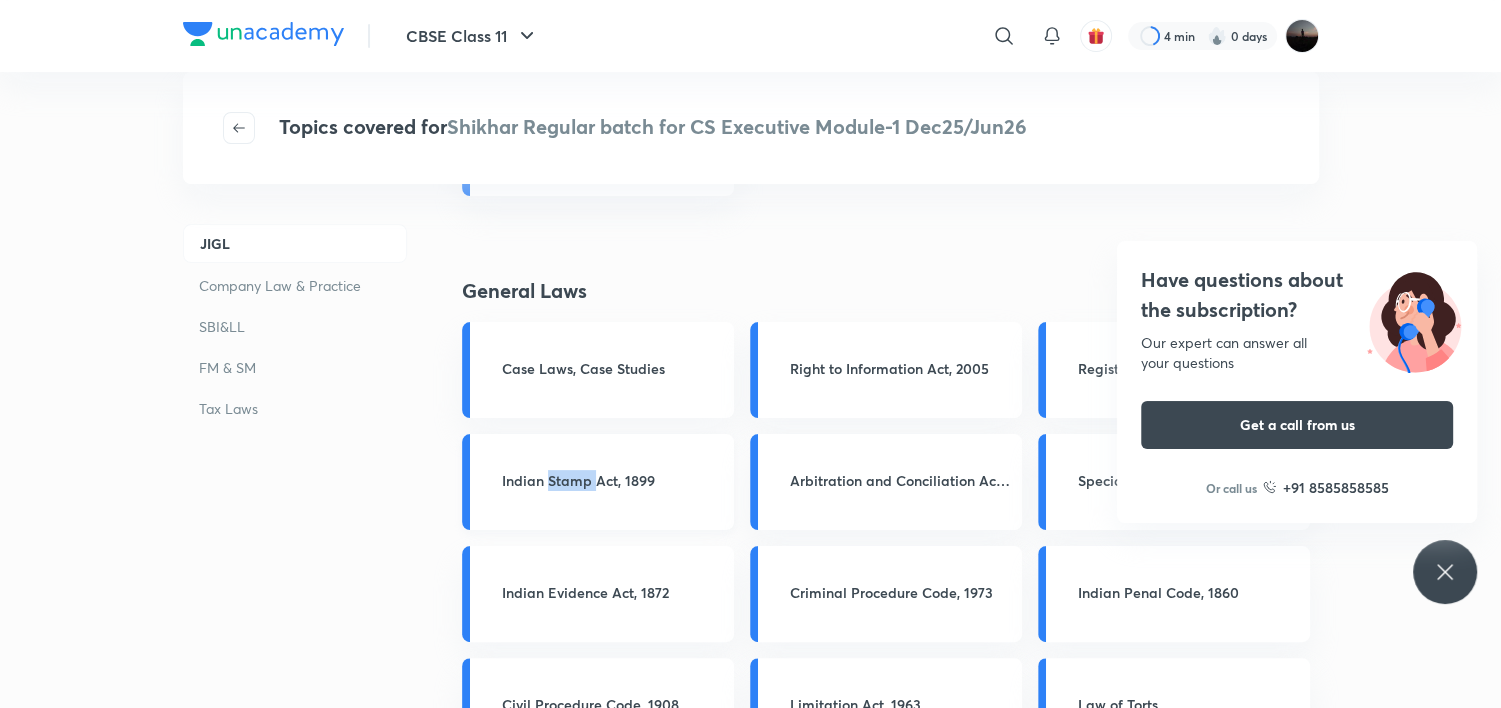 click on "Indian Stamp Act, 1899" at bounding box center [612, 480] 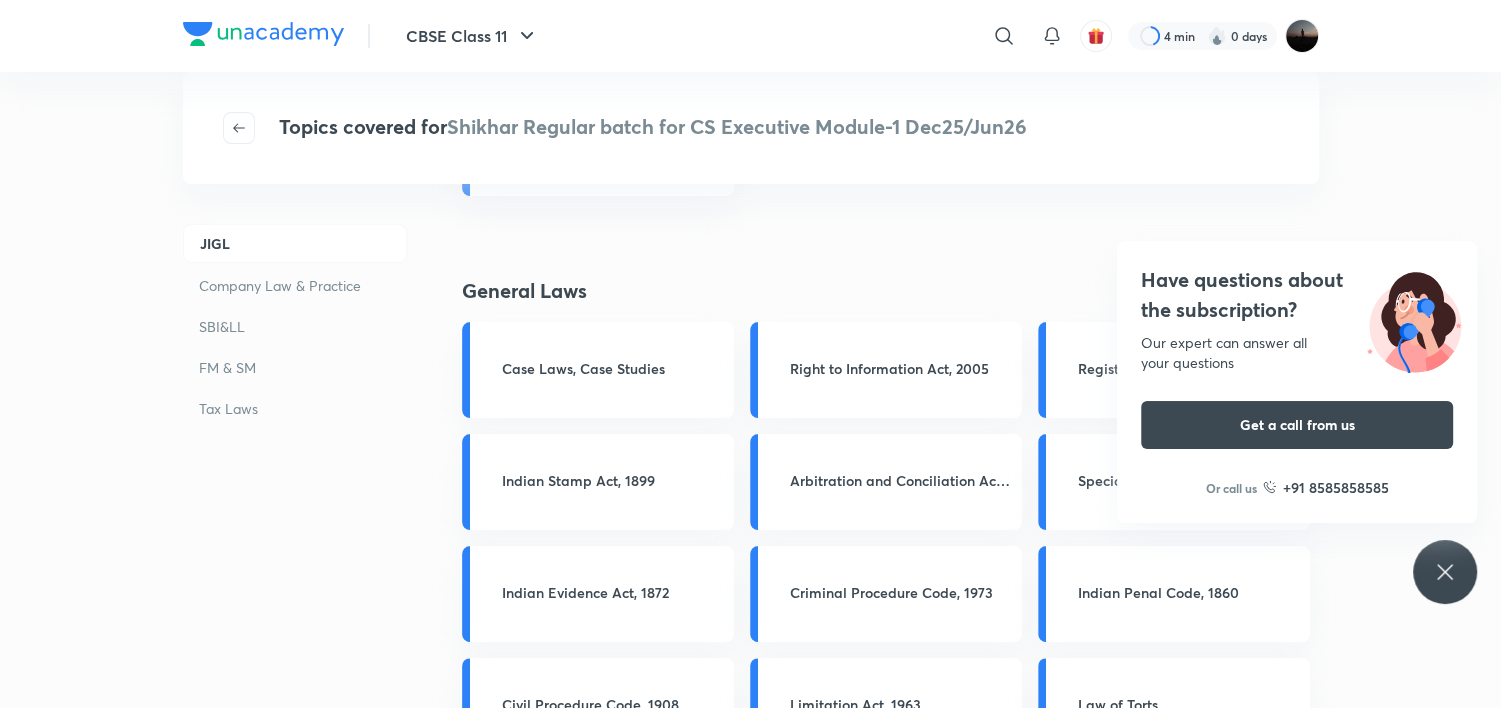 click on "JIGL Company Law & Practice SBI&LL FM & SM Tax Laws" at bounding box center (295, 302) 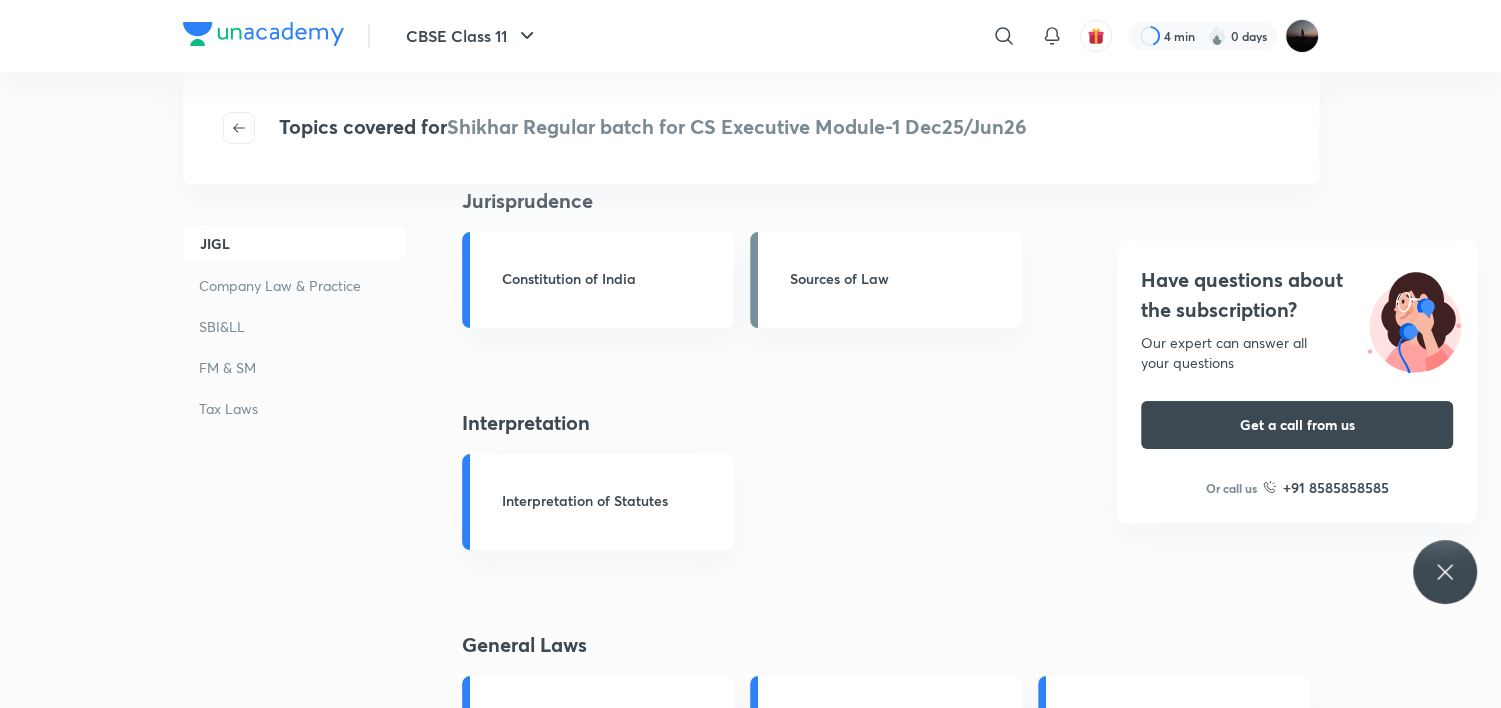 scroll, scrollTop: 0, scrollLeft: 0, axis: both 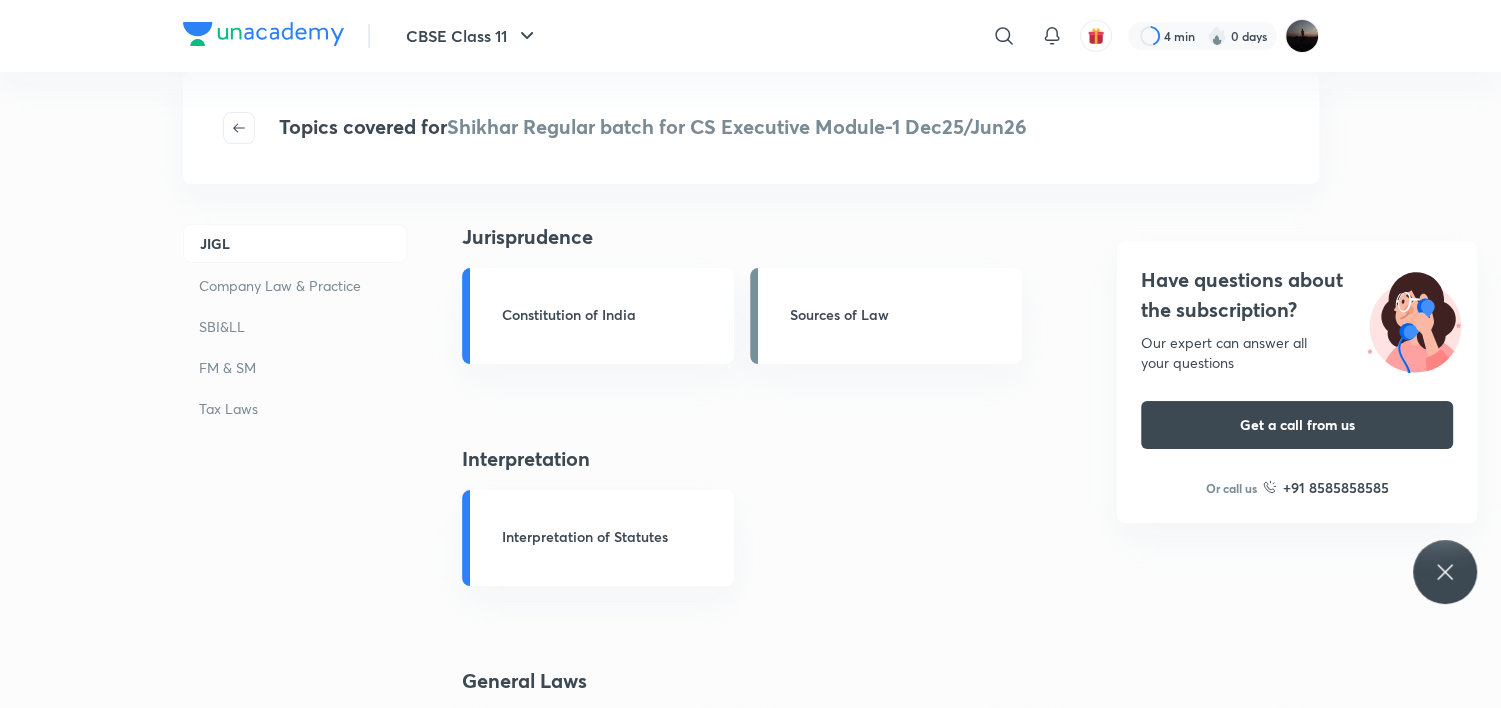 click on "Company Law & Practice" at bounding box center [295, 285] 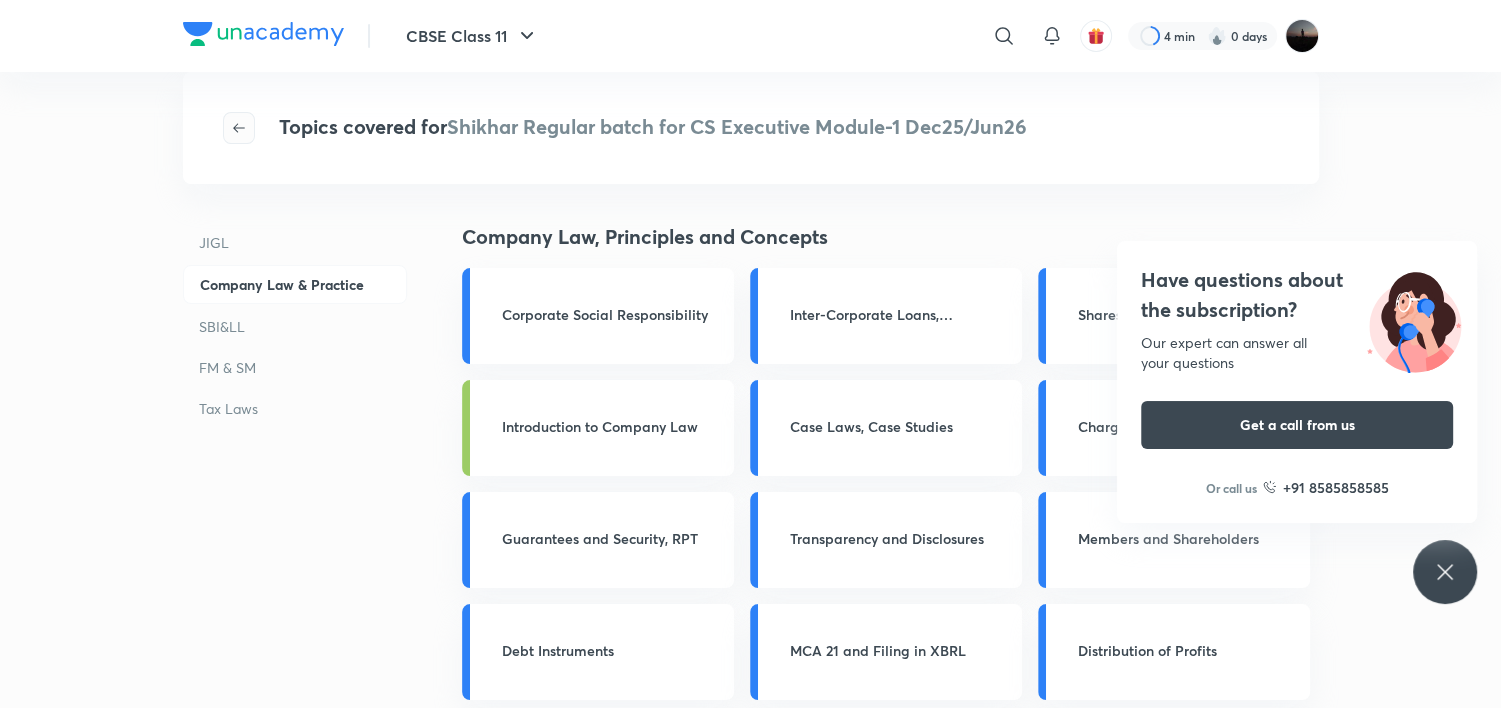 click 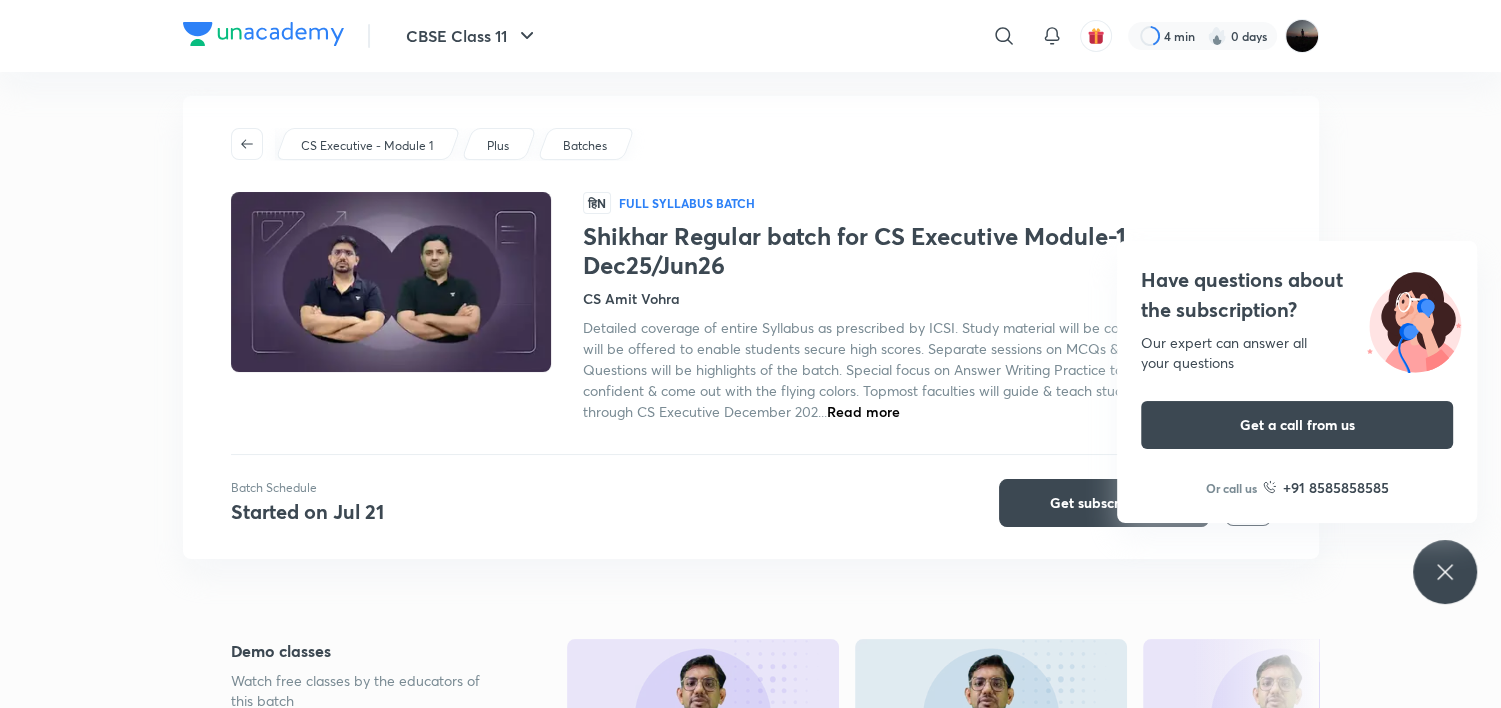 scroll, scrollTop: 0, scrollLeft: 0, axis: both 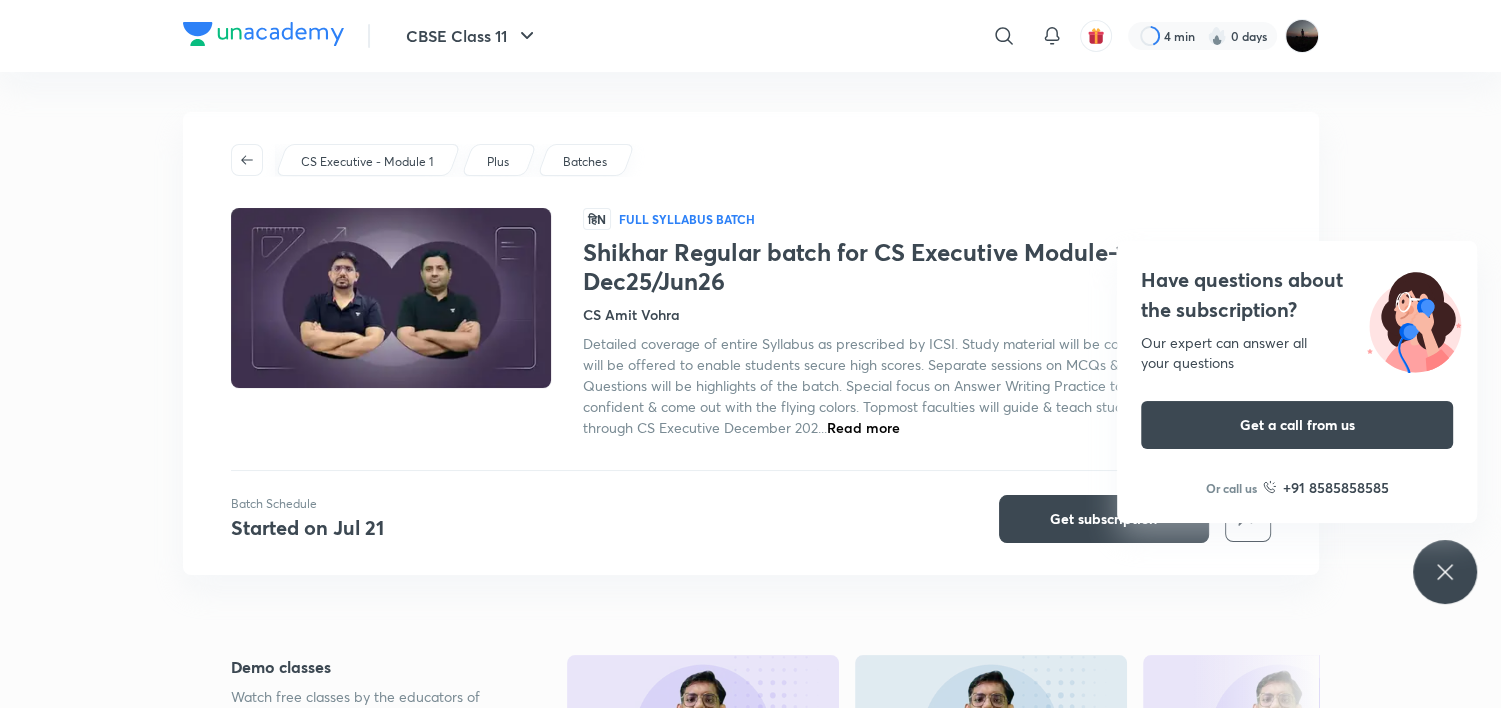click on "CS Executive - Module 1" at bounding box center [368, 160] 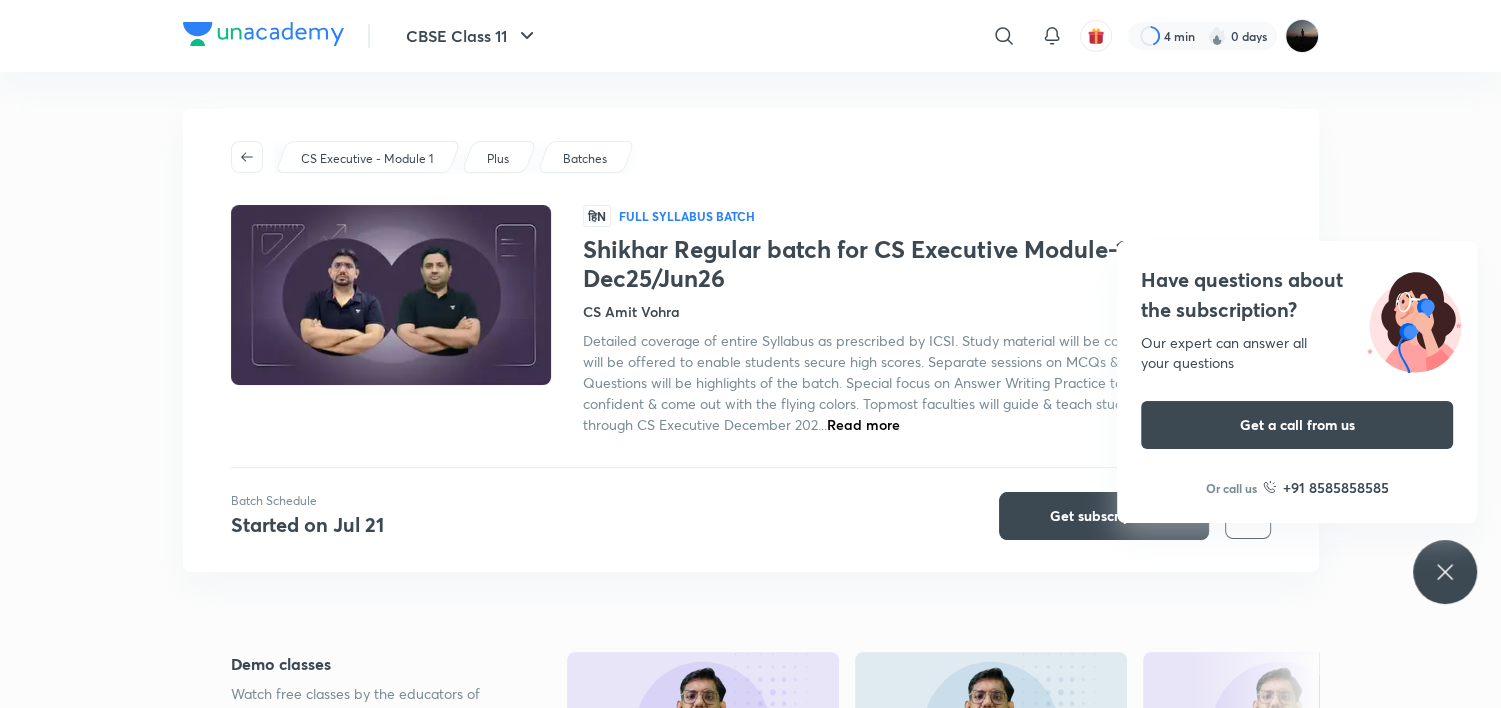 click at bounding box center [390, 295] 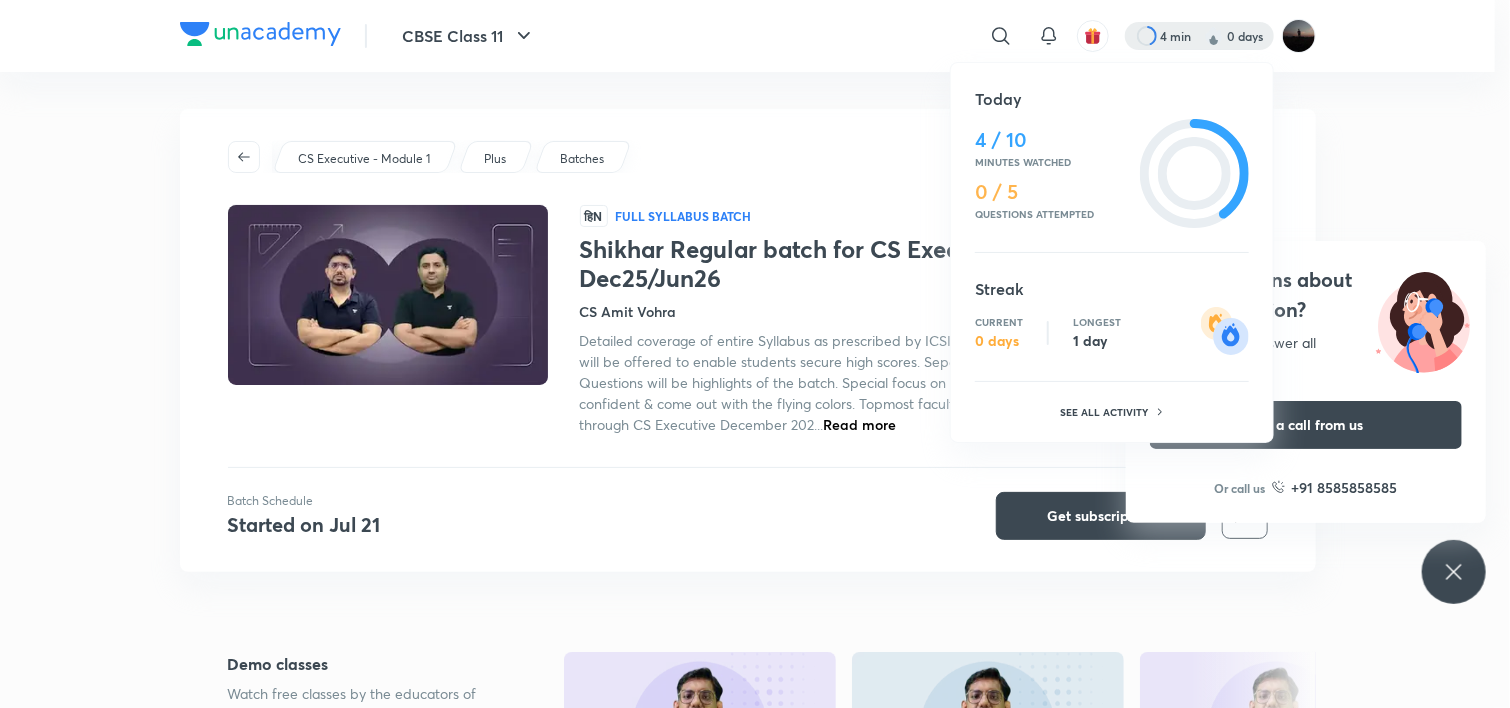 click at bounding box center (755, 354) 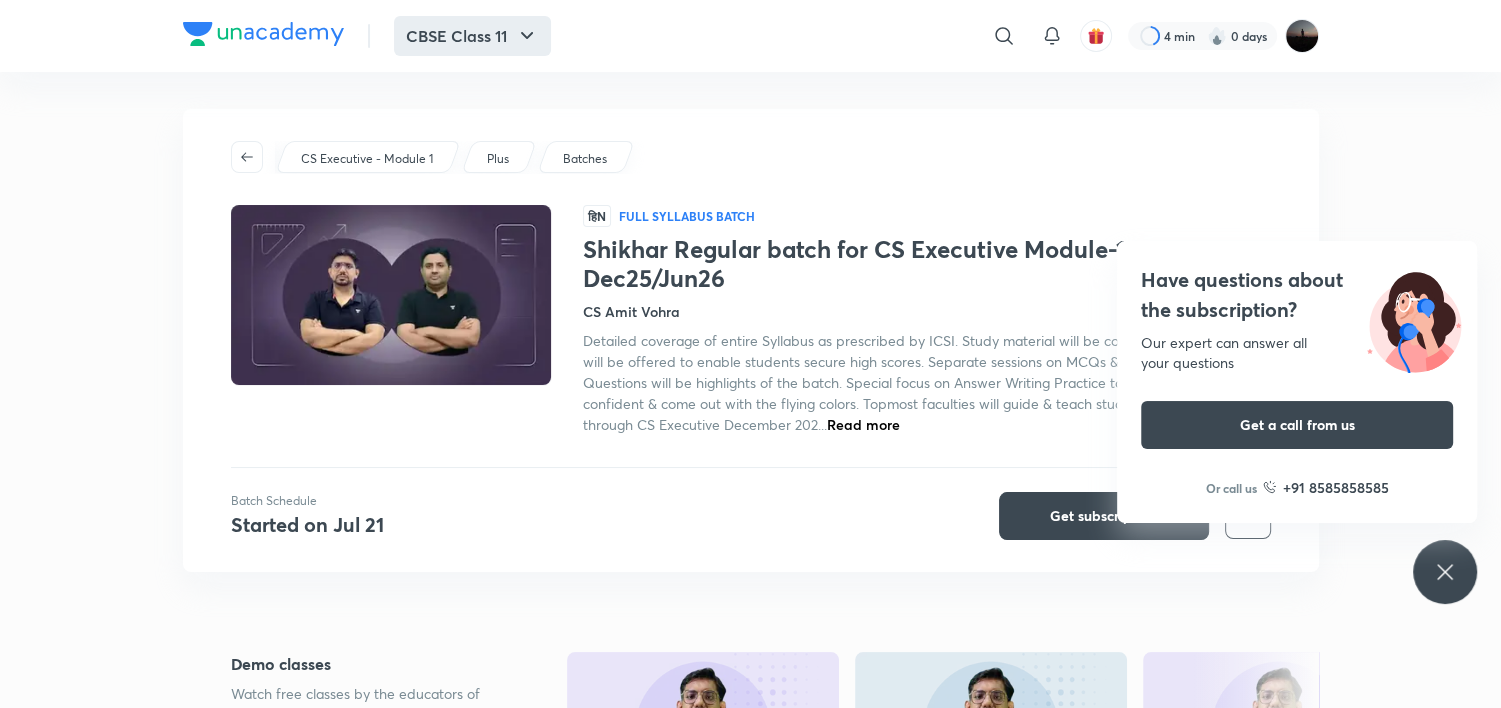click 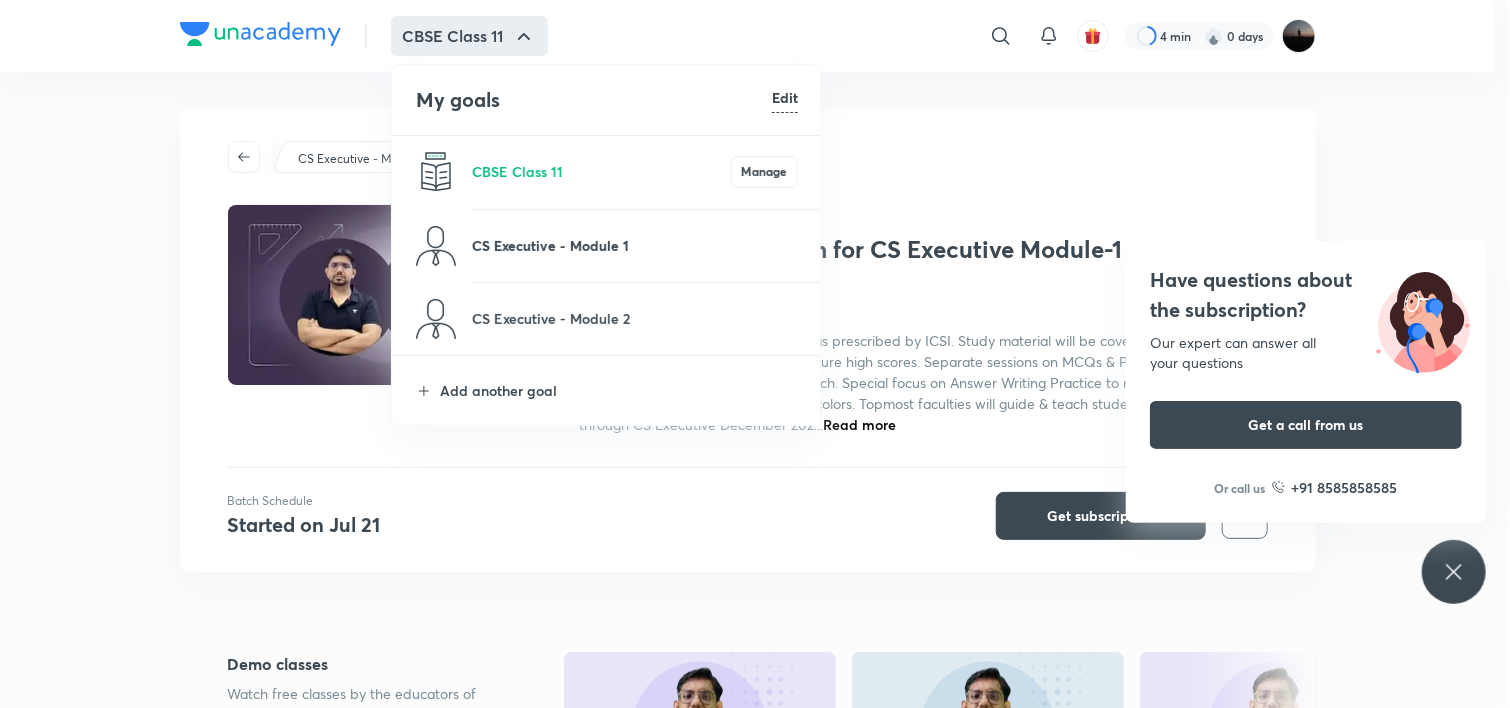 click on "CS Executive - Module 1" at bounding box center [635, 245] 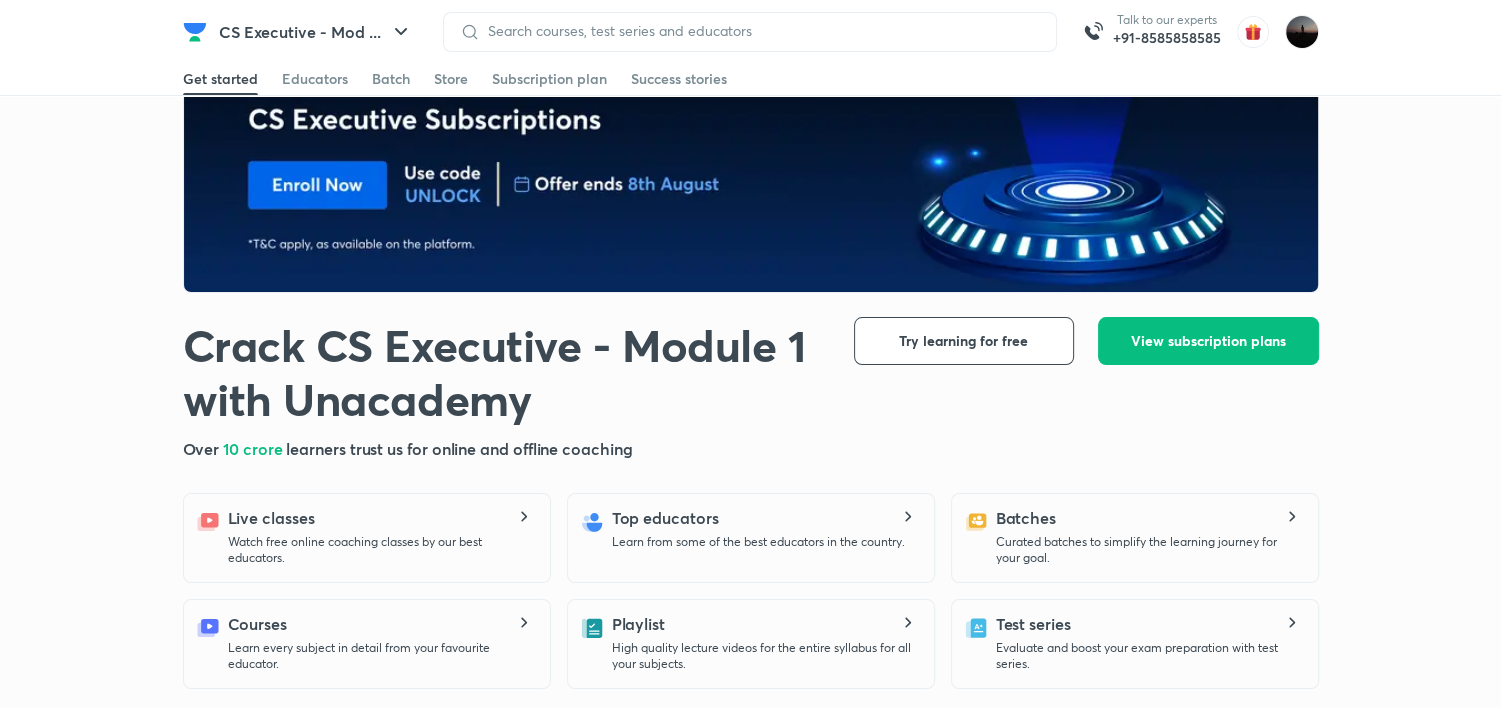 scroll, scrollTop: 160, scrollLeft: 0, axis: vertical 